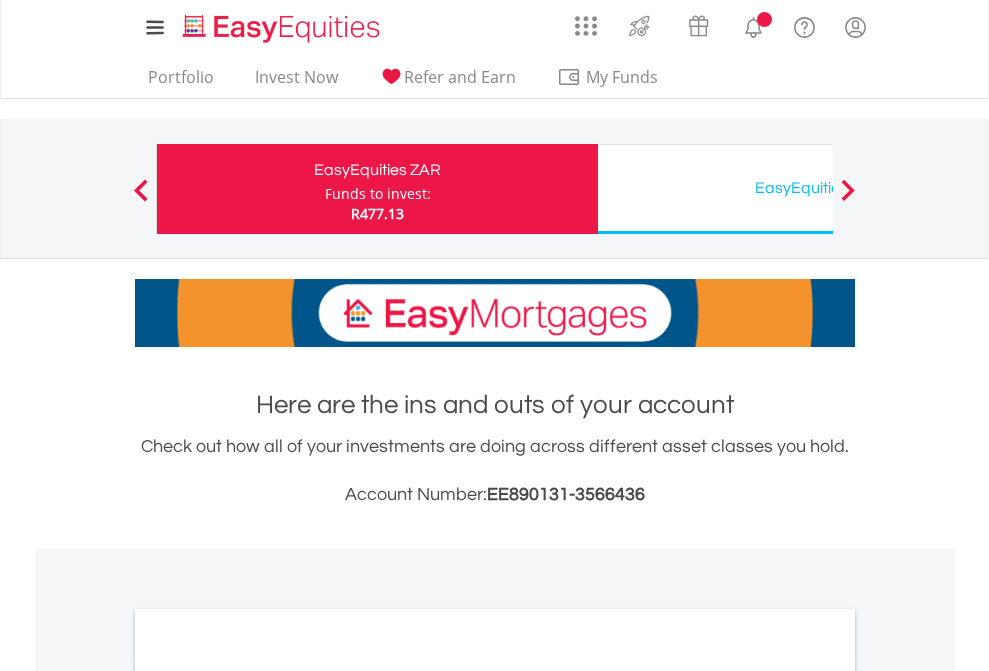 scroll, scrollTop: 0, scrollLeft: 0, axis: both 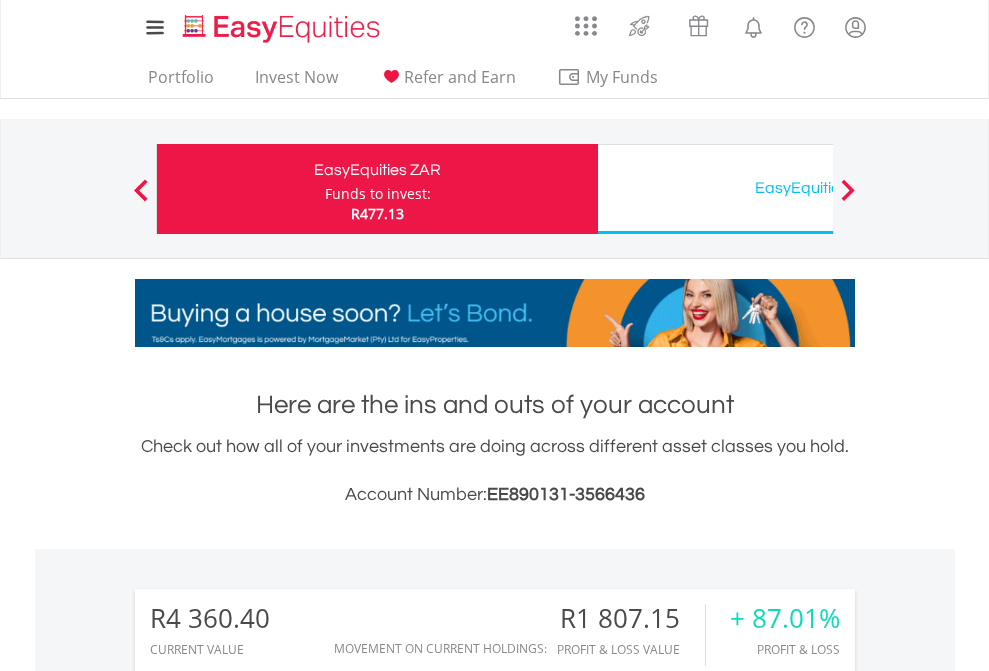click on "Funds to invest:" at bounding box center (378, 194) 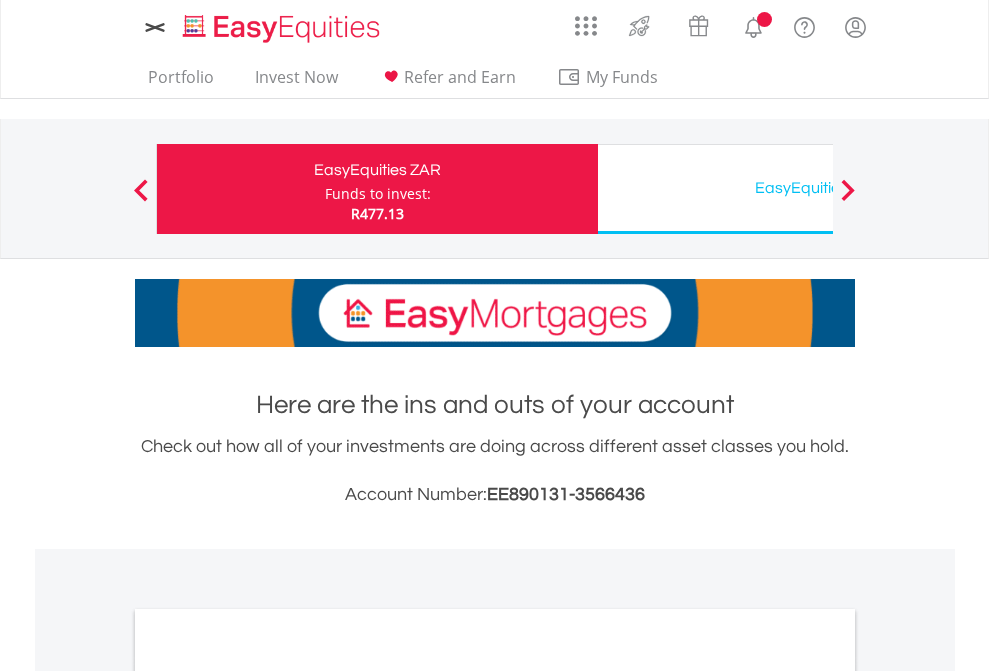 scroll, scrollTop: 0, scrollLeft: 0, axis: both 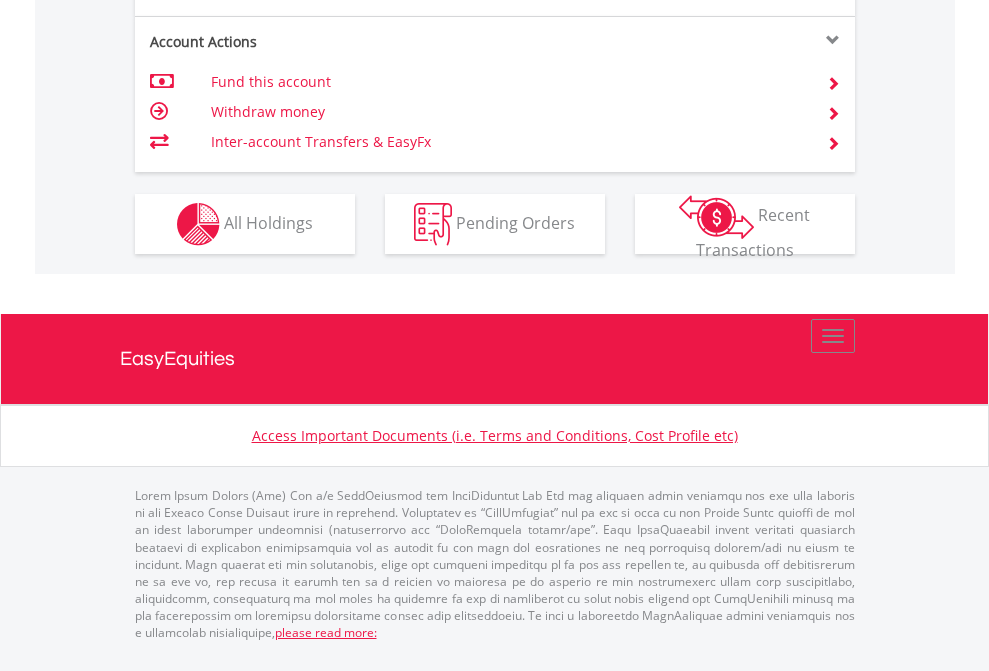 click on "Investment types" at bounding box center (706, -337) 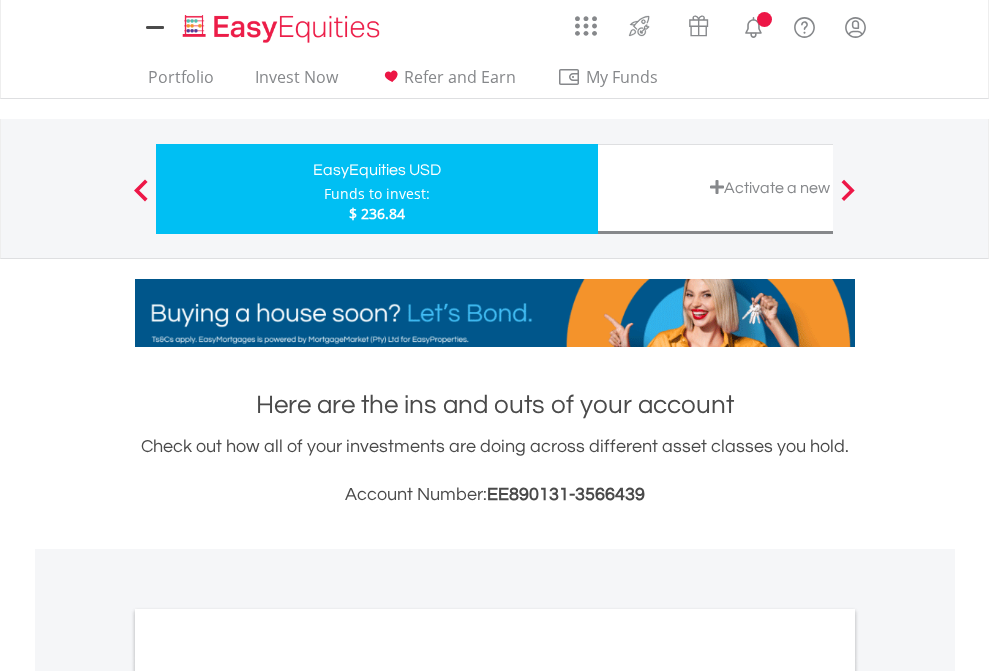 scroll, scrollTop: 0, scrollLeft: 0, axis: both 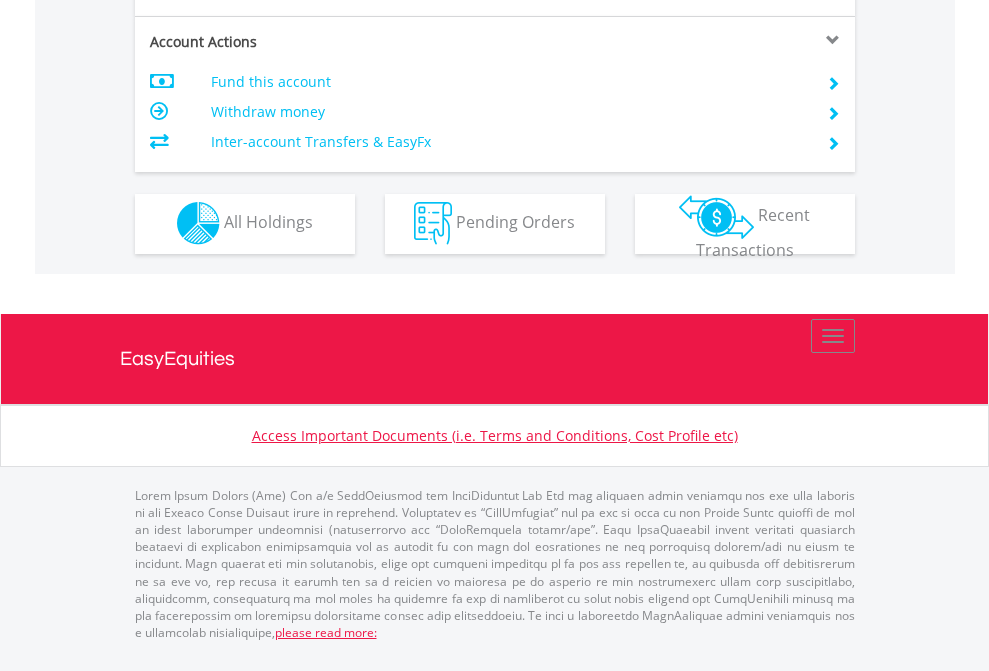 click on "Investment types" at bounding box center (706, -353) 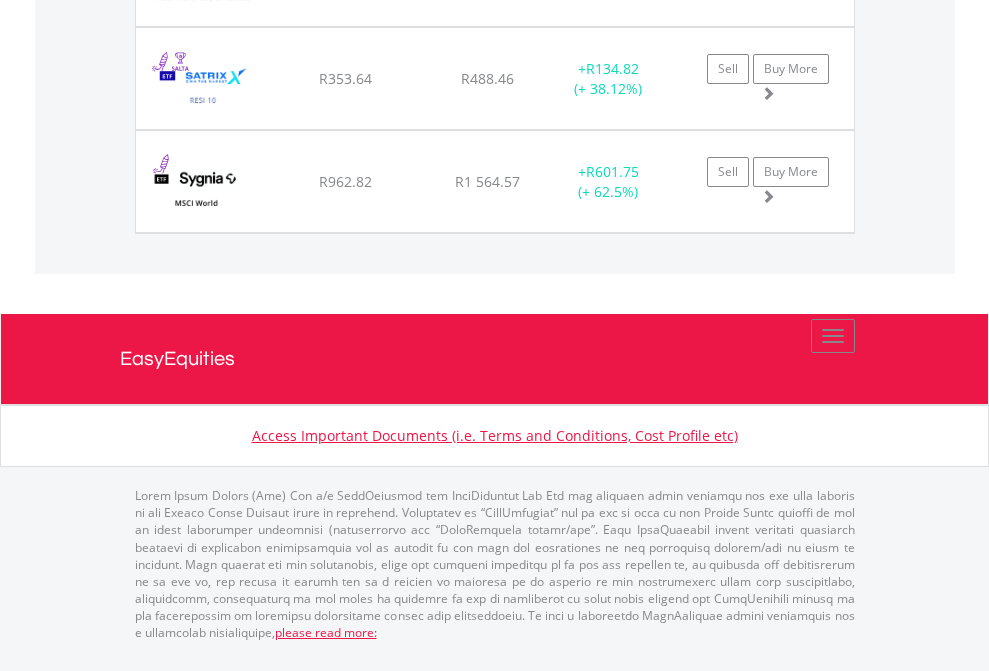 click on "EasyEquities USD" at bounding box center (818, -1380) 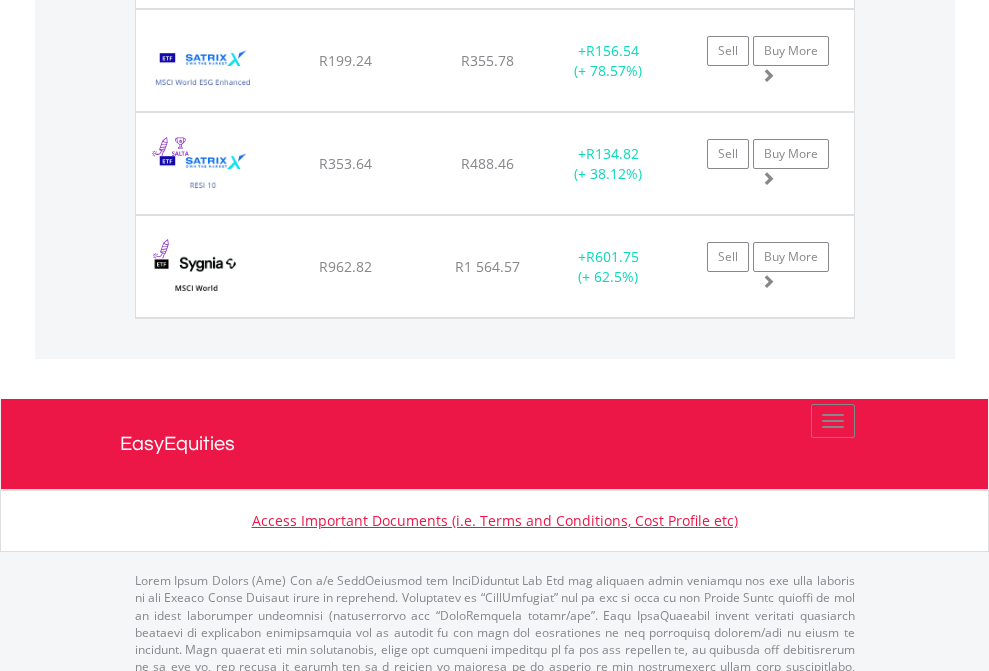 scroll, scrollTop: 144, scrollLeft: 0, axis: vertical 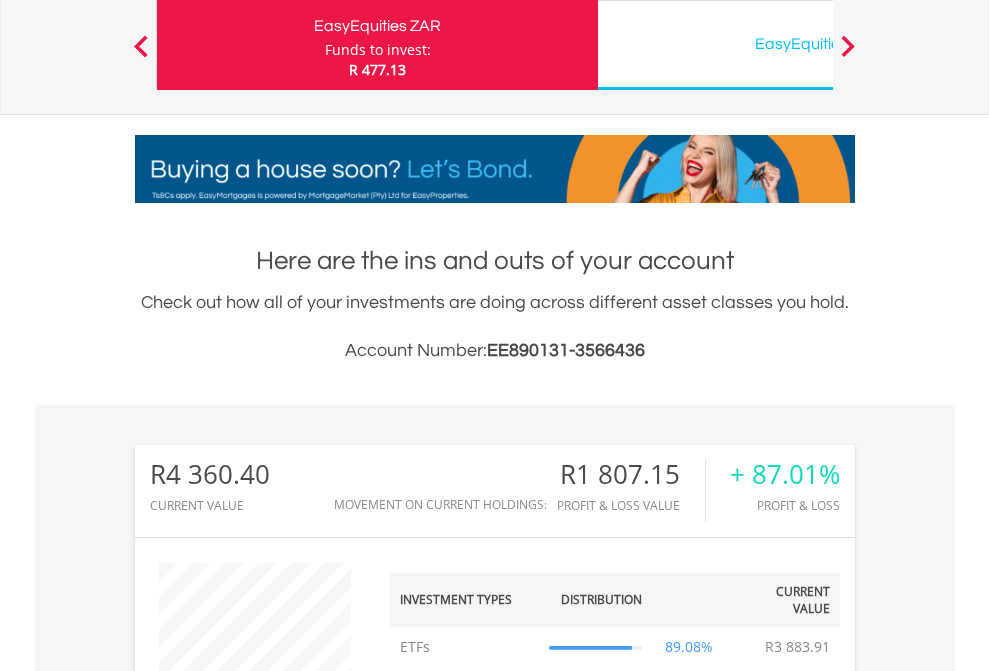 click on "All Holdings" at bounding box center [268, 1402] 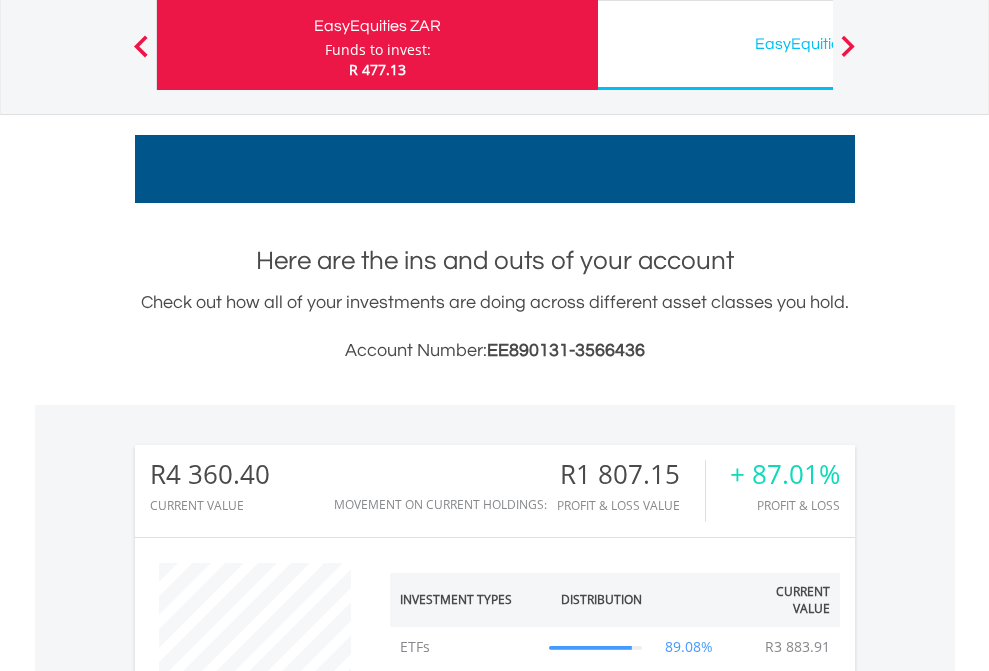 scroll, scrollTop: 1573, scrollLeft: 0, axis: vertical 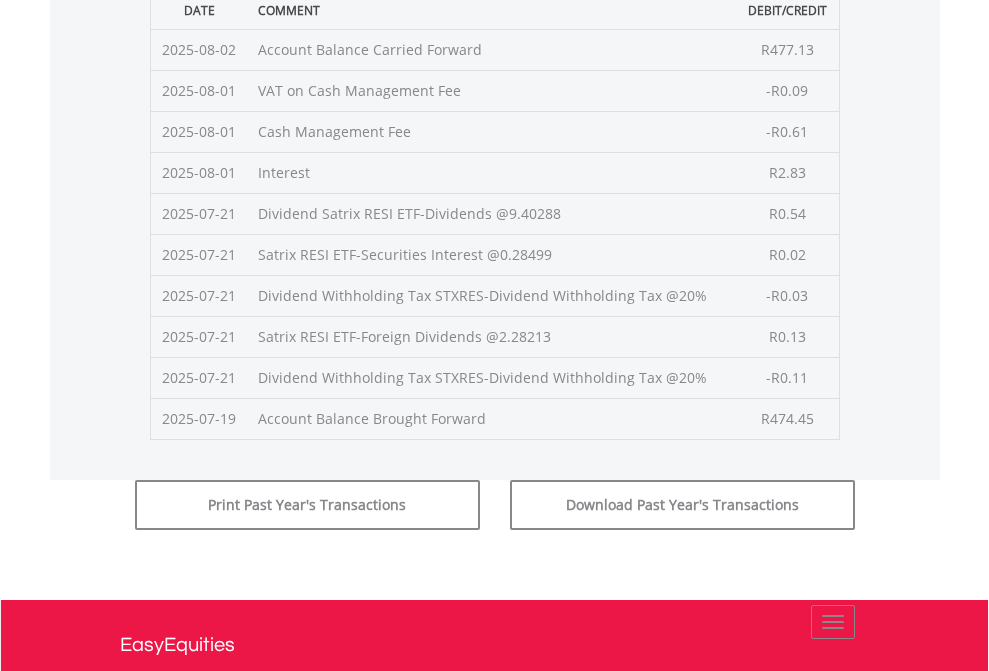 click on "Submit" at bounding box center (714, -225) 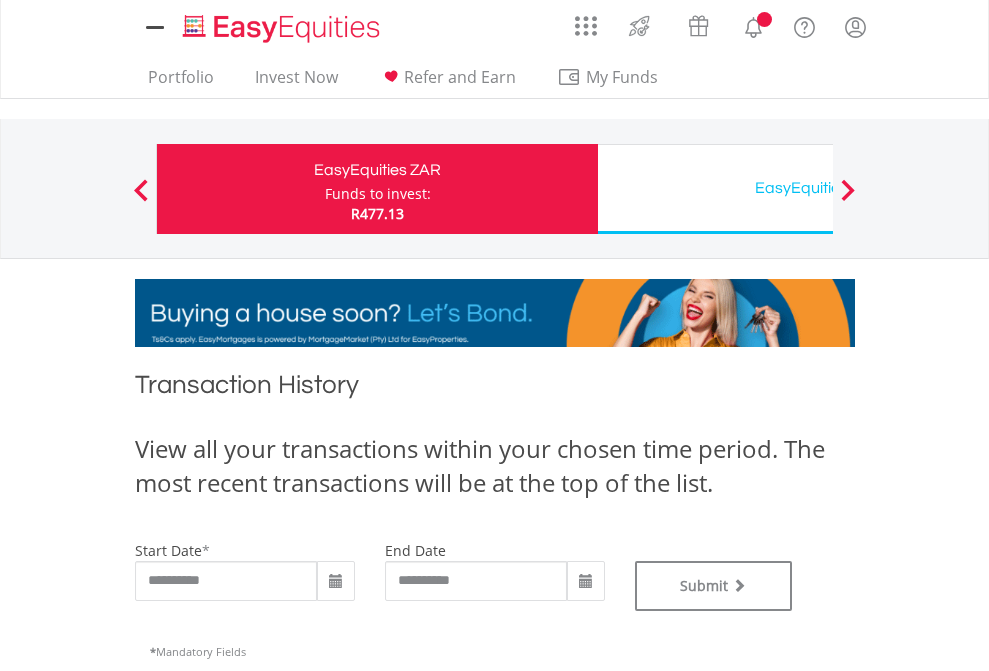 scroll, scrollTop: 0, scrollLeft: 0, axis: both 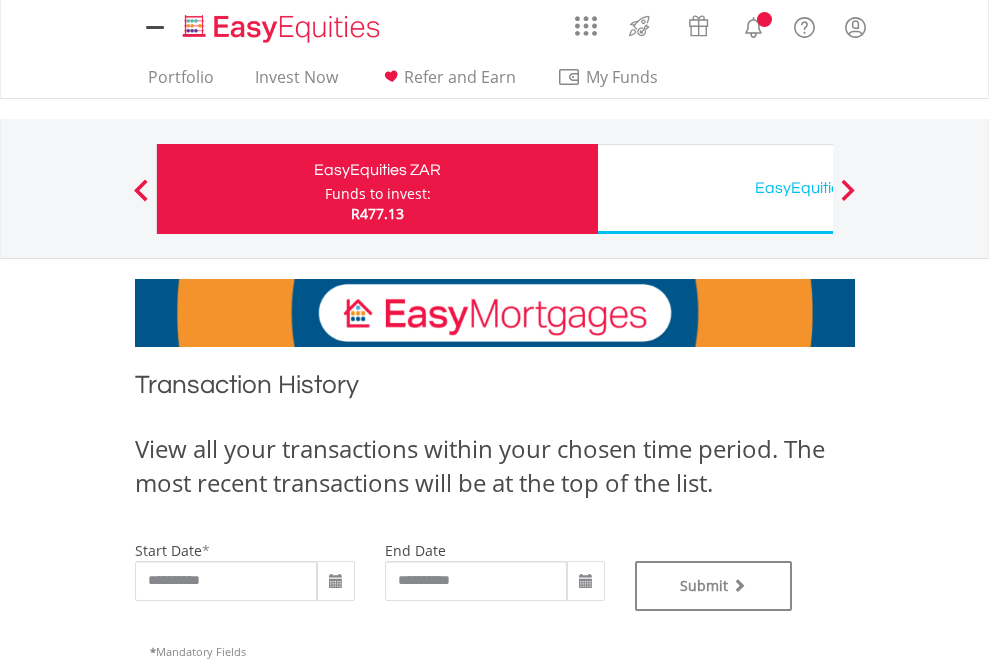 click on "EasyEquities USD" at bounding box center [818, 188] 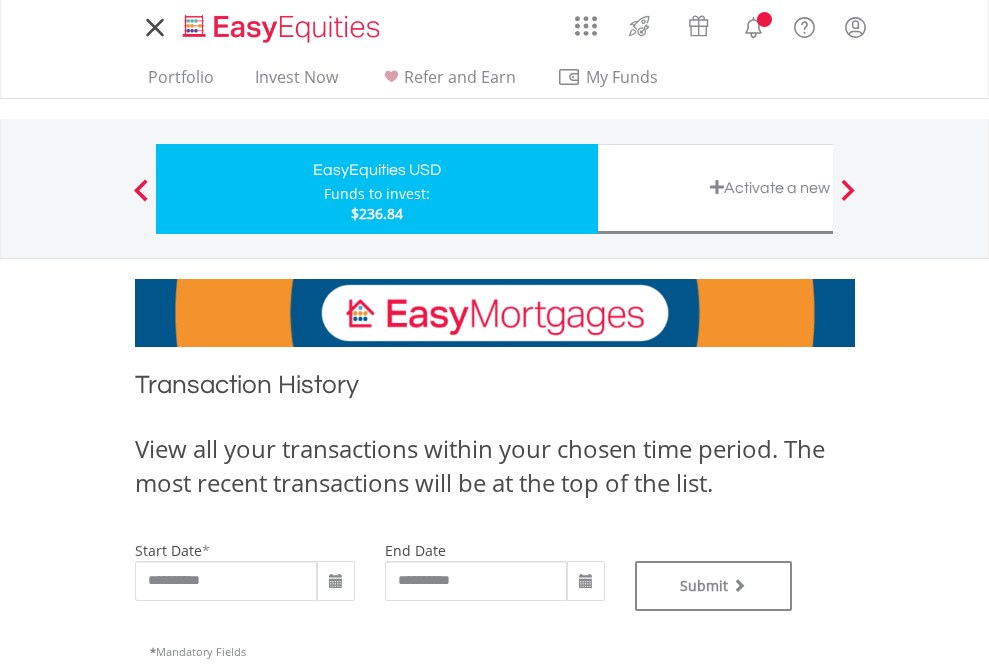 scroll, scrollTop: 0, scrollLeft: 0, axis: both 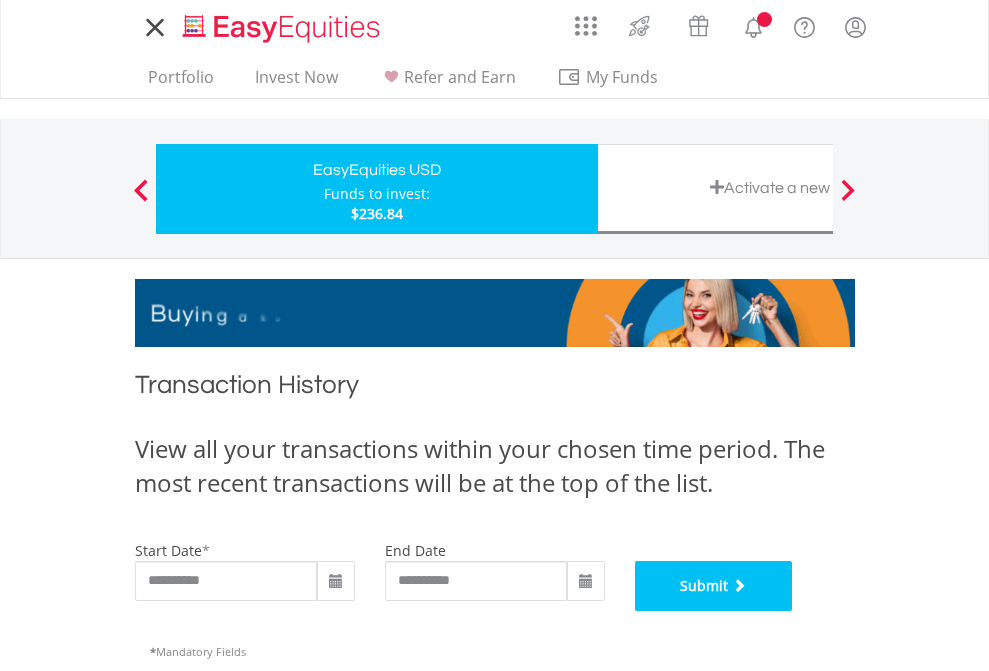 click on "Submit" at bounding box center (714, 586) 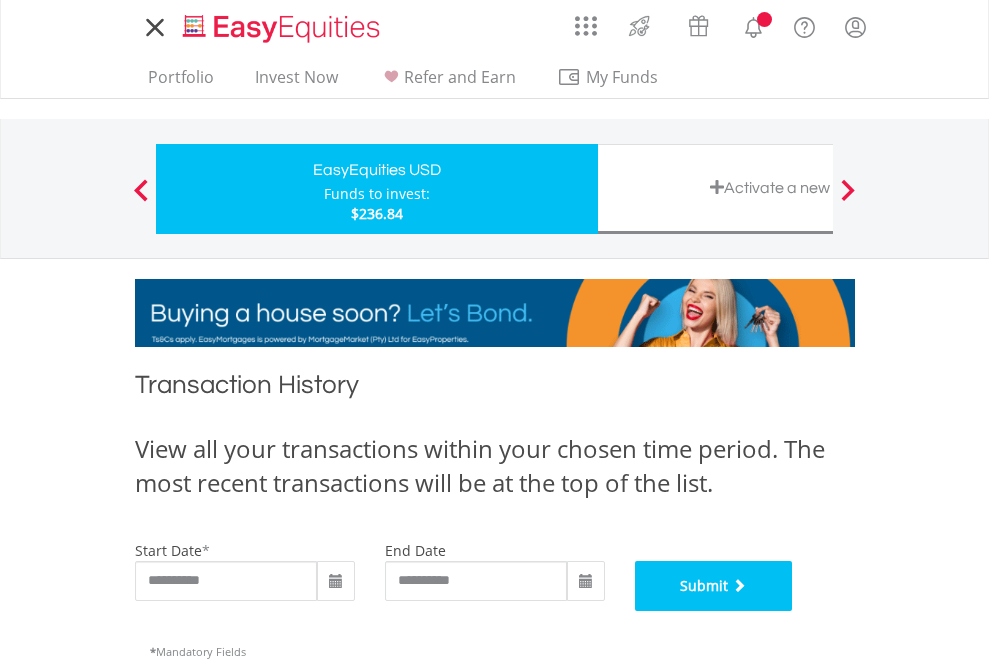 scroll, scrollTop: 811, scrollLeft: 0, axis: vertical 